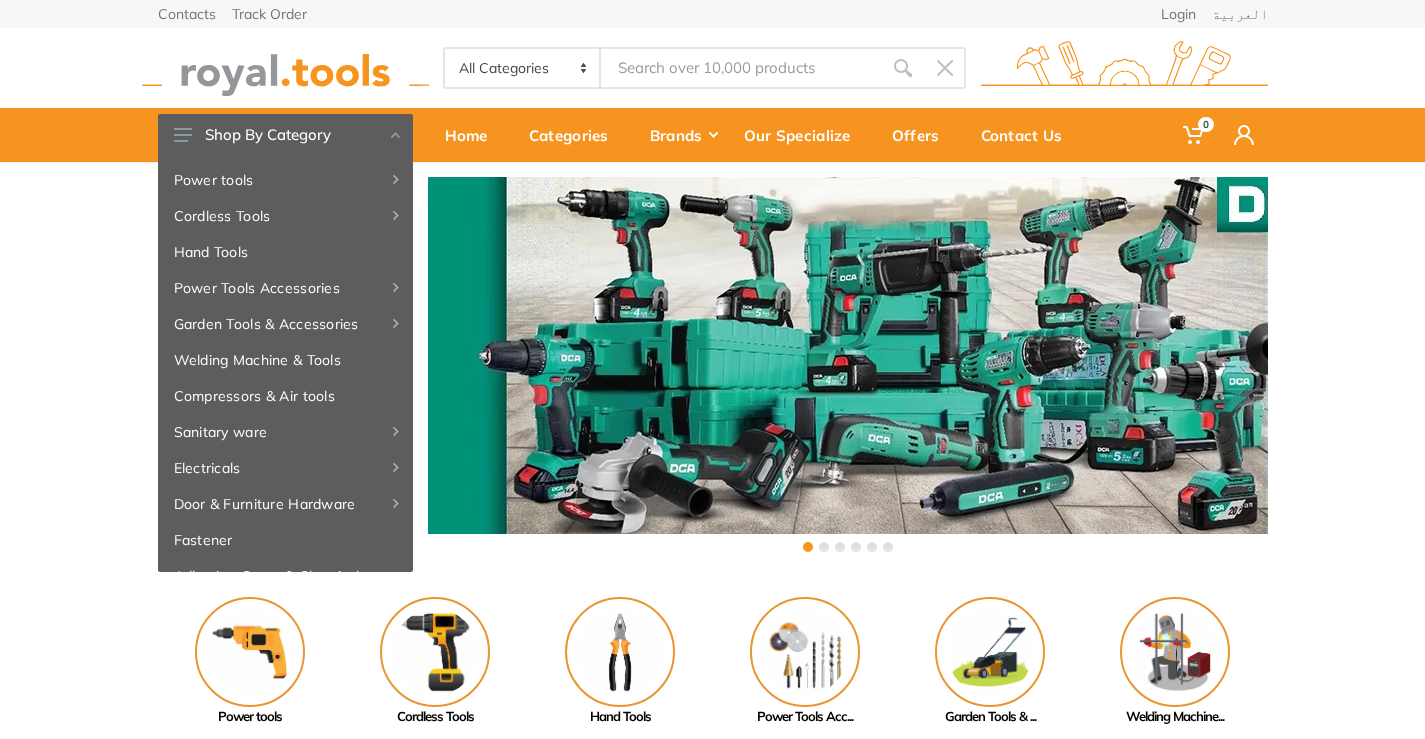 scroll, scrollTop: 0, scrollLeft: 0, axis: both 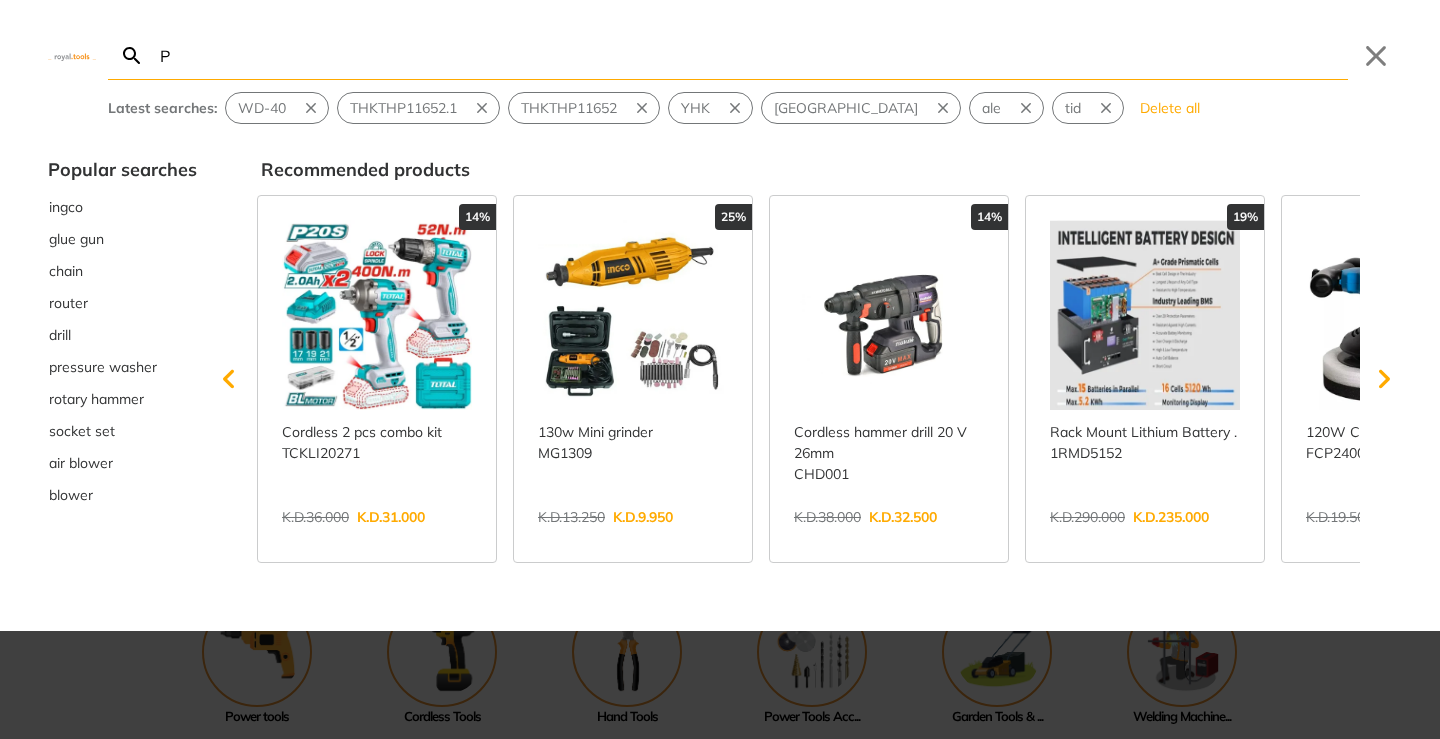 type on "P" 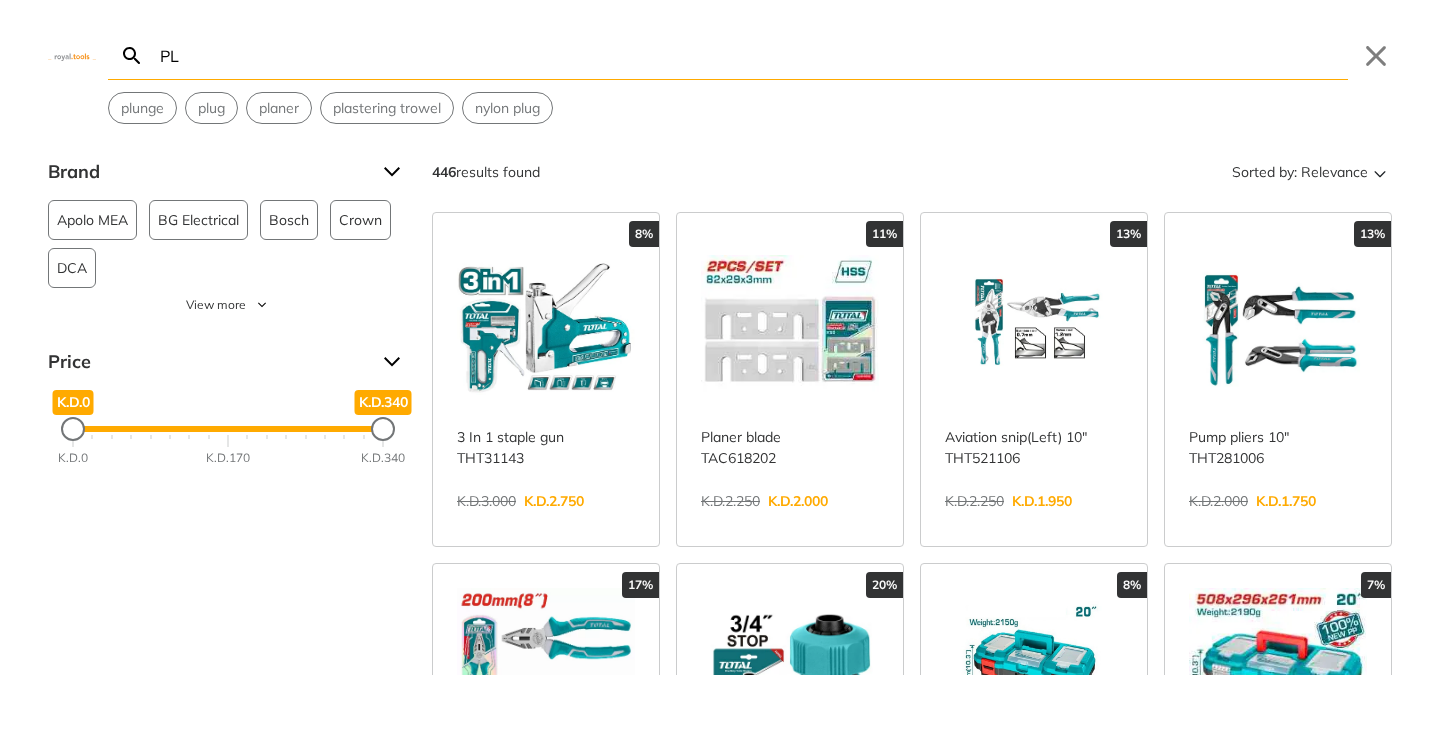 type on "P" 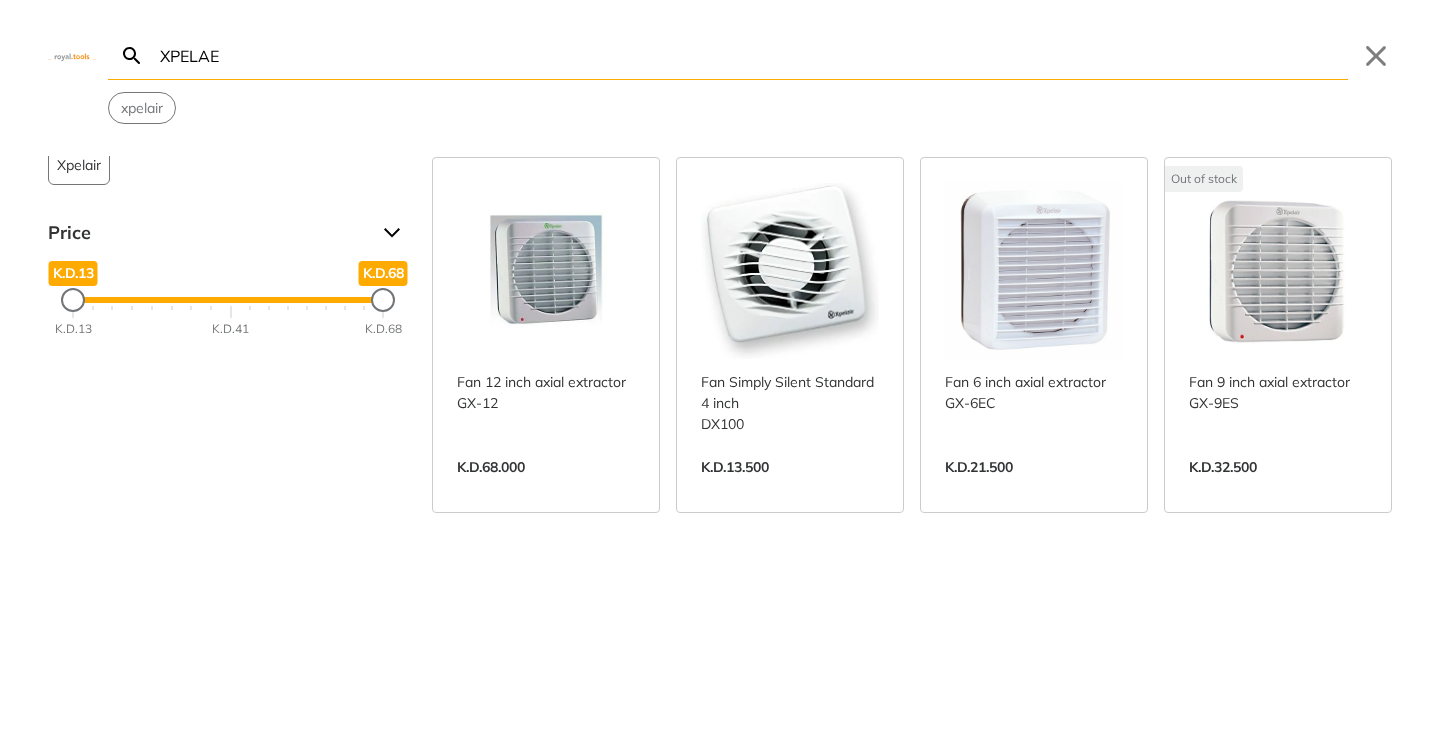 scroll, scrollTop: 67, scrollLeft: 0, axis: vertical 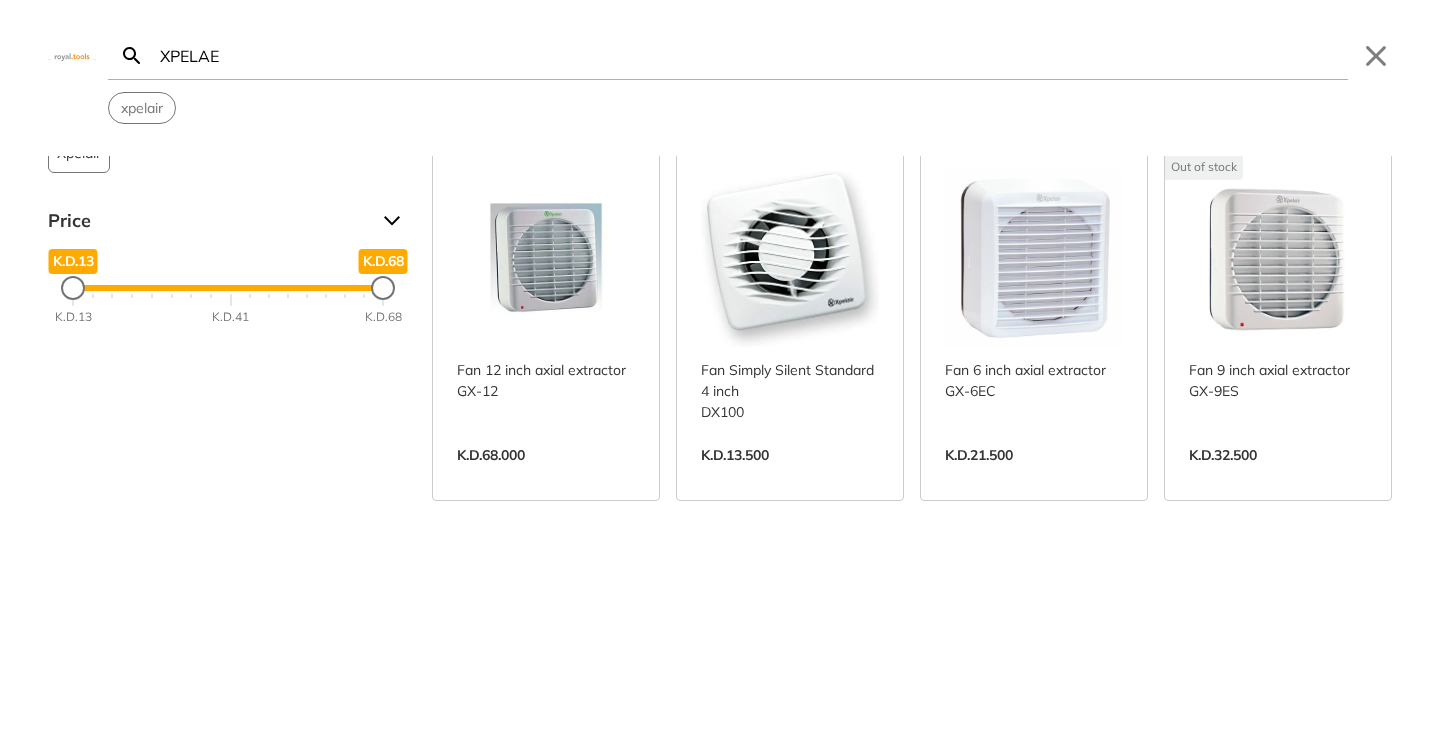 type on "XPELAE" 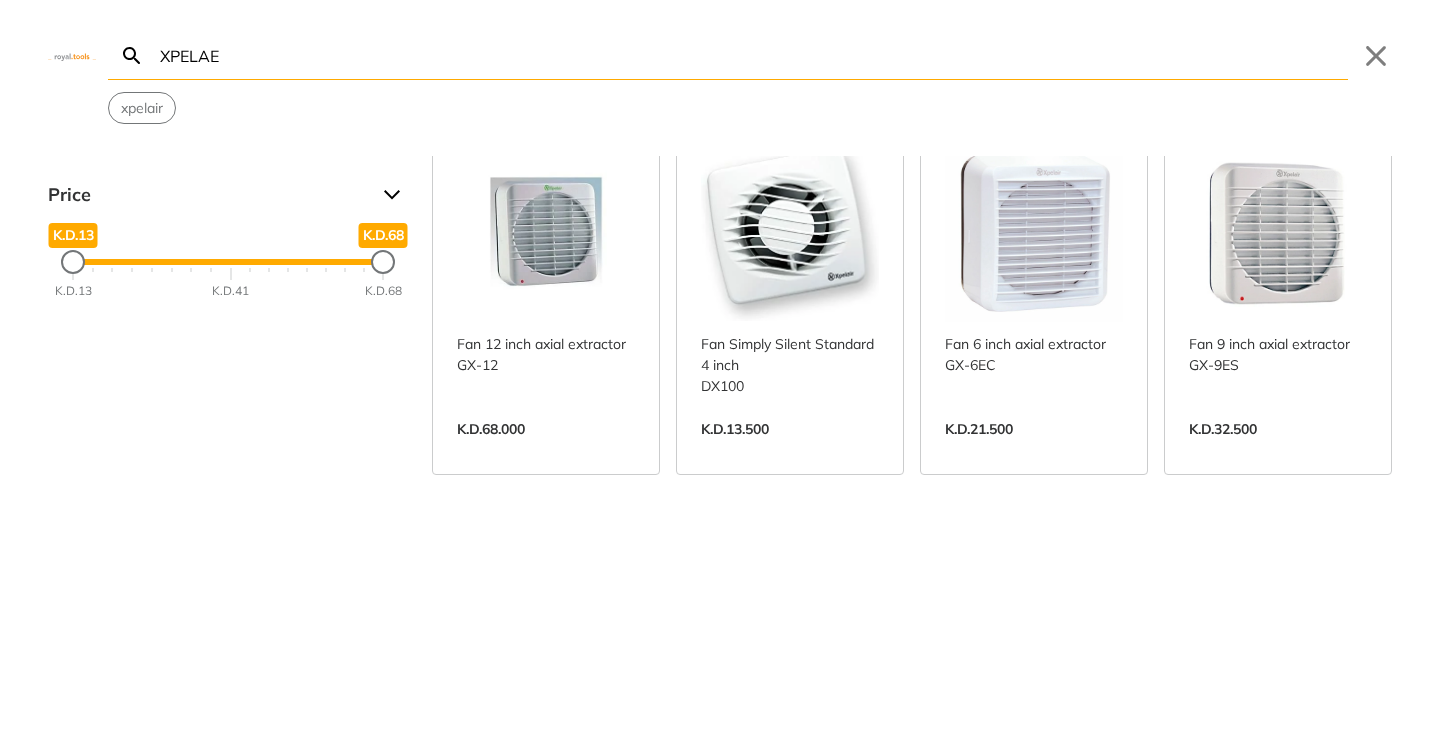 click on "View more →" at bounding box center (1034, 450) 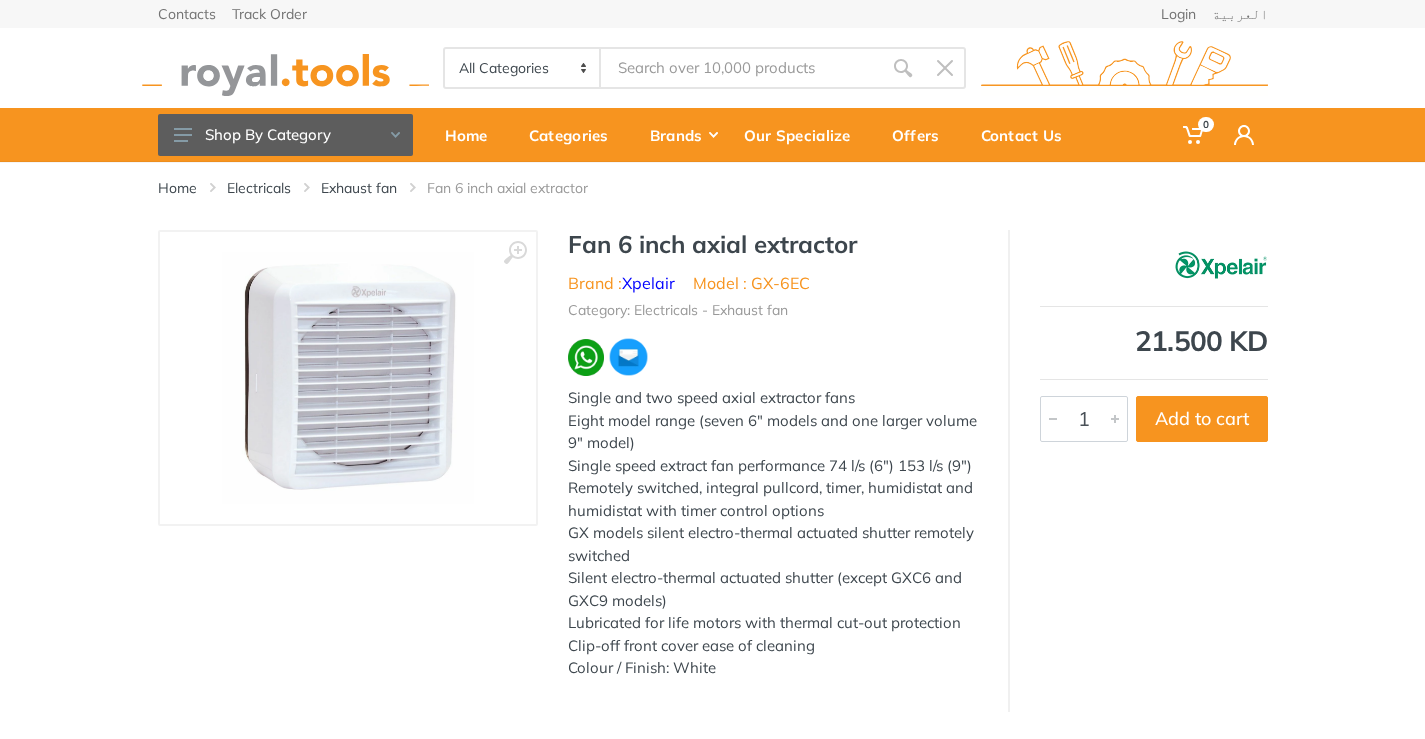 scroll, scrollTop: 0, scrollLeft: 0, axis: both 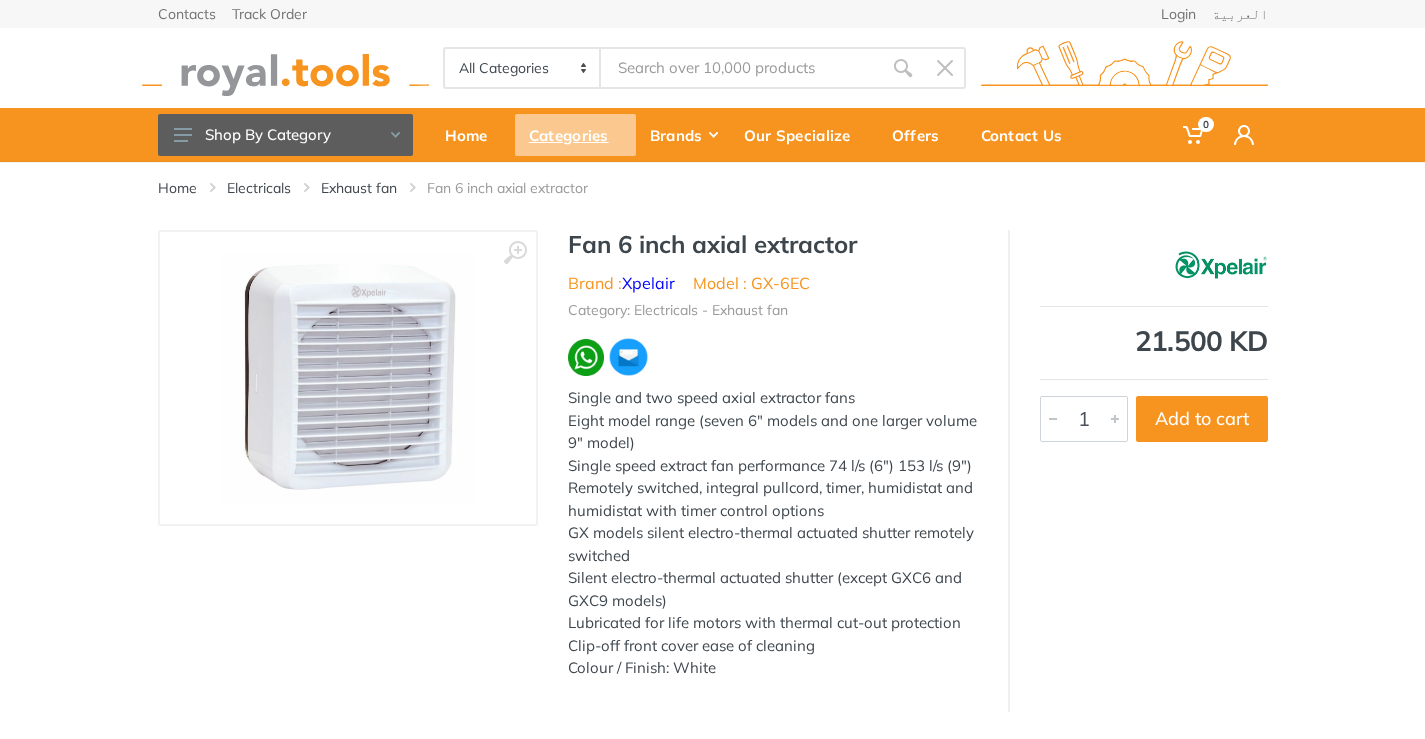 click on "Categories" at bounding box center [575, 135] 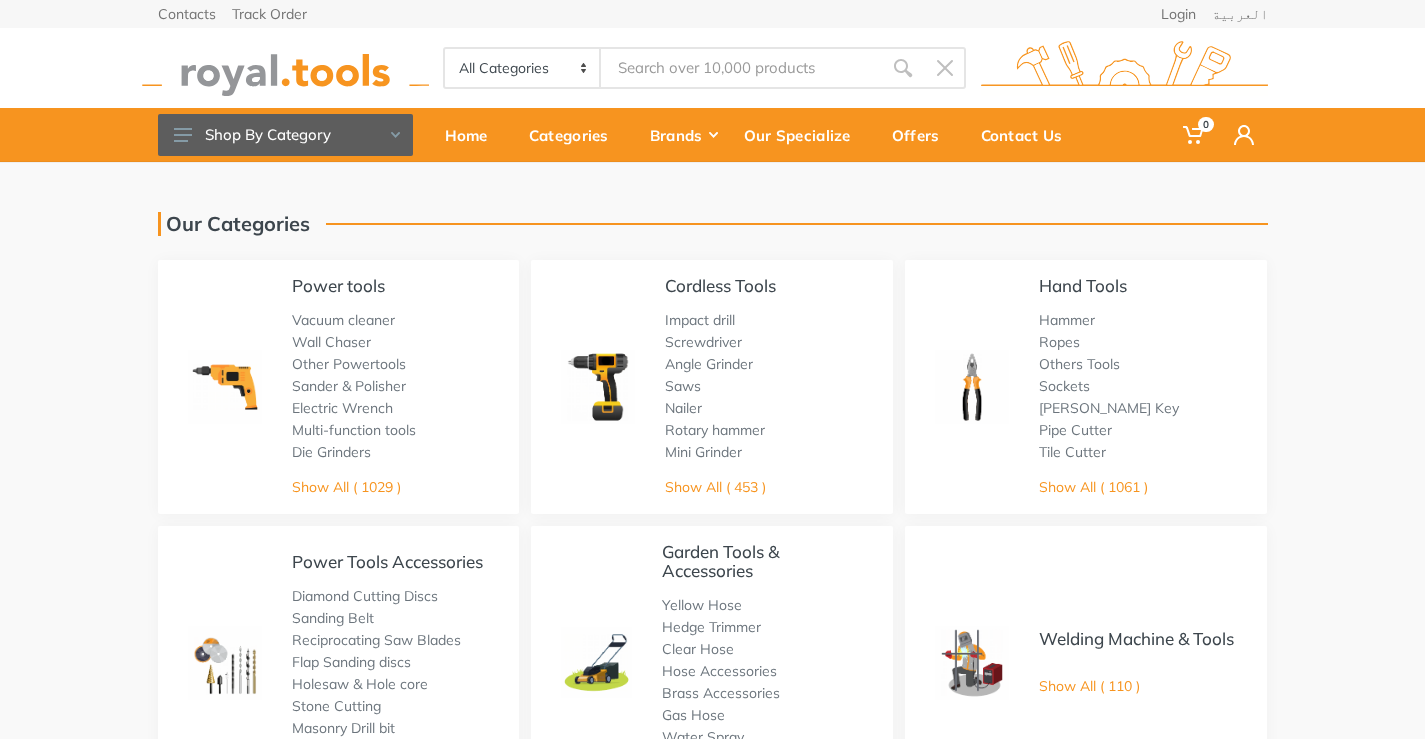 scroll, scrollTop: 0, scrollLeft: 0, axis: both 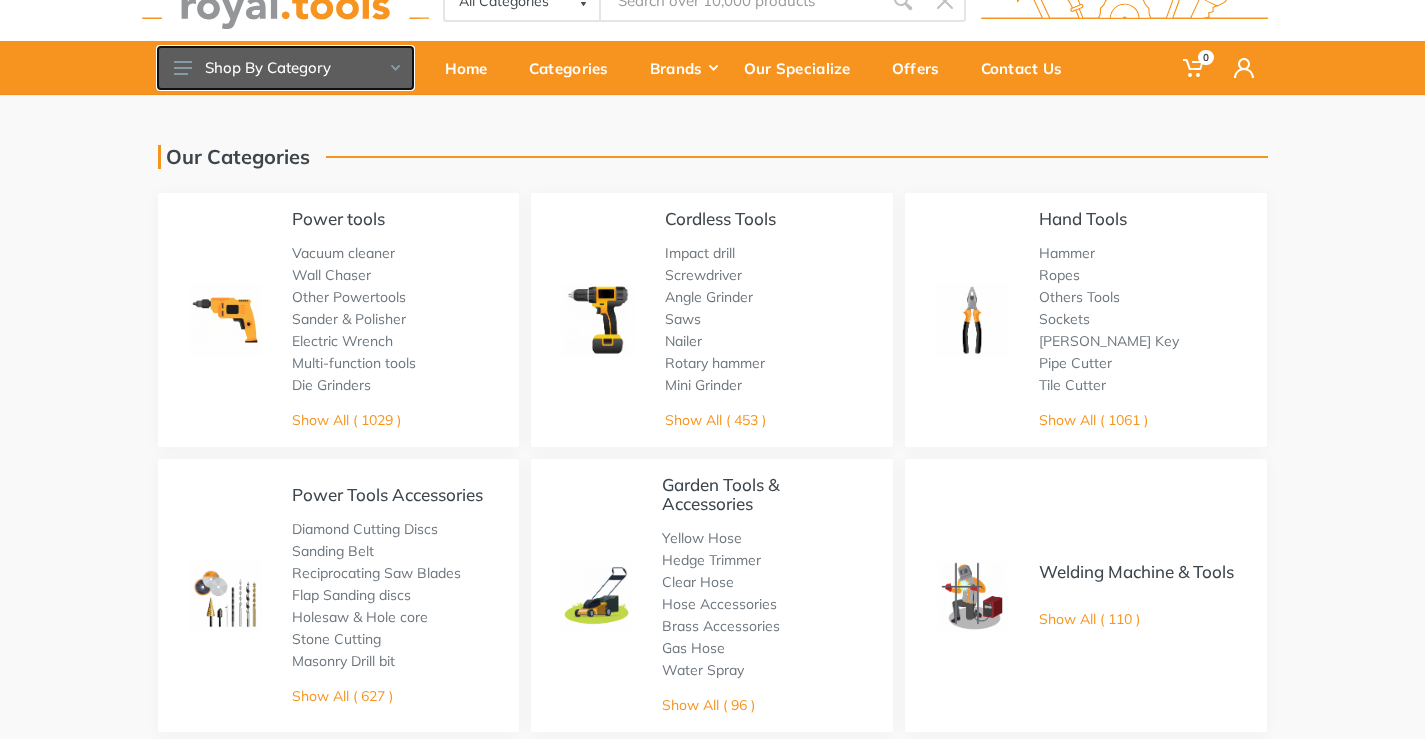 click on "Shop By Category" at bounding box center [285, 68] 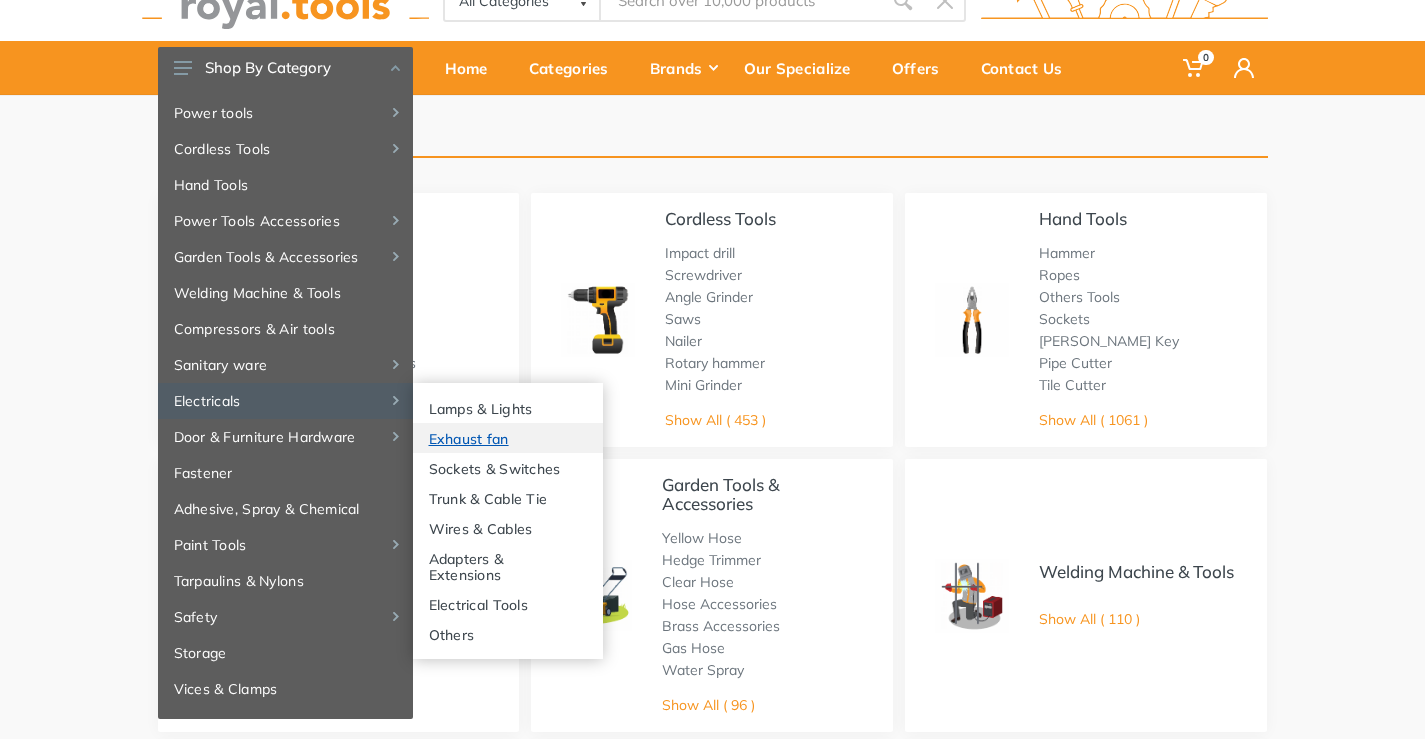 click on "Exhaust fan" at bounding box center (508, 438) 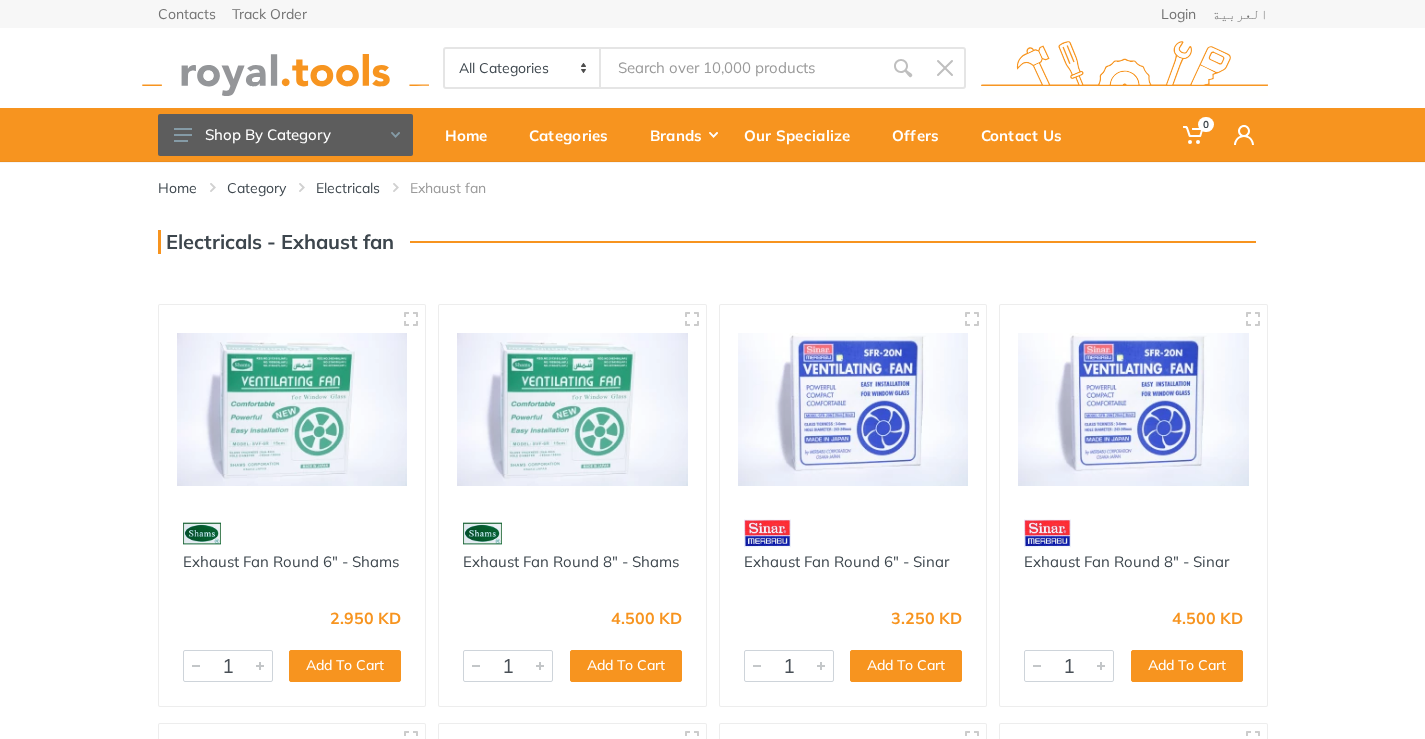 scroll, scrollTop: 0, scrollLeft: 0, axis: both 